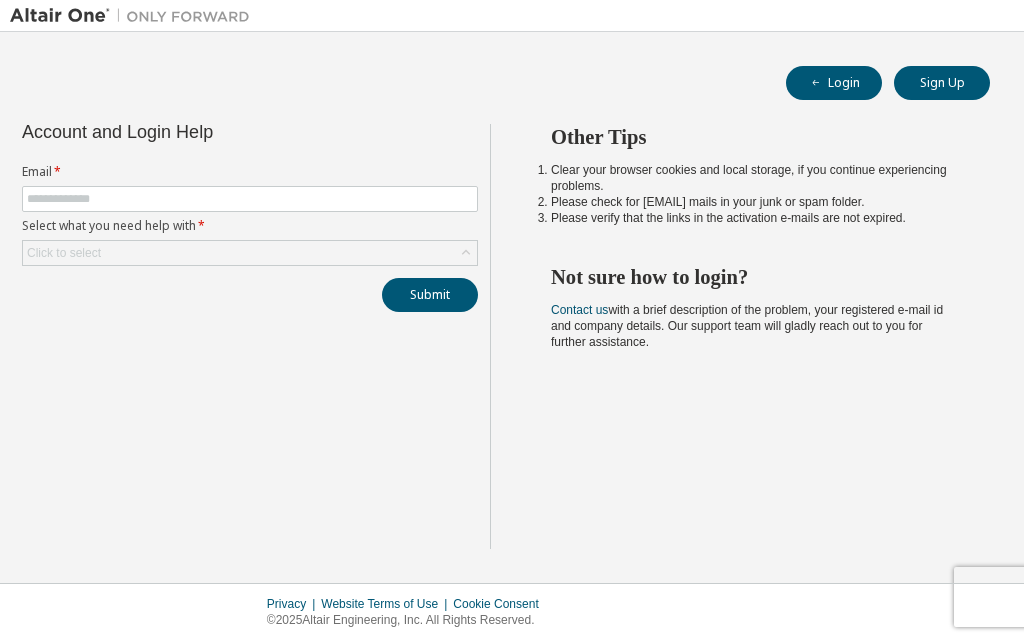 scroll, scrollTop: 0, scrollLeft: 0, axis: both 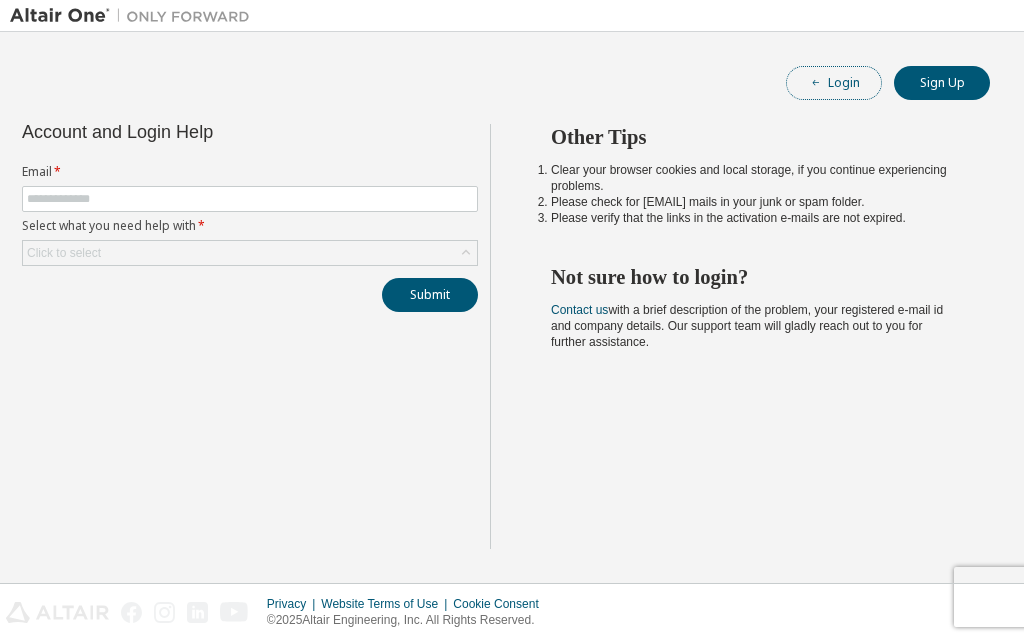 click on "Login" at bounding box center [834, 83] 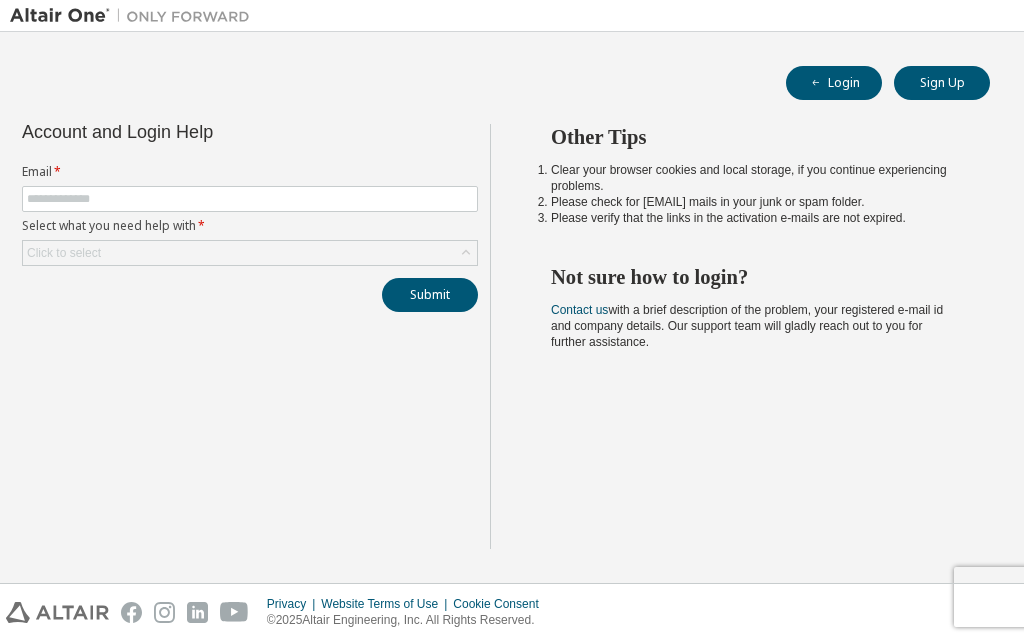 scroll, scrollTop: 0, scrollLeft: 0, axis: both 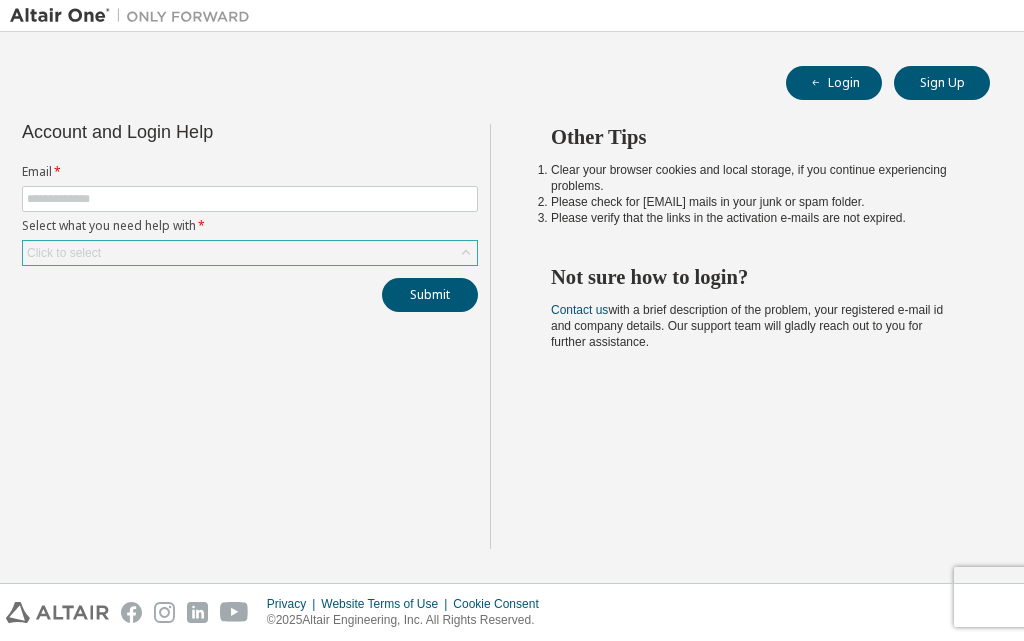 click 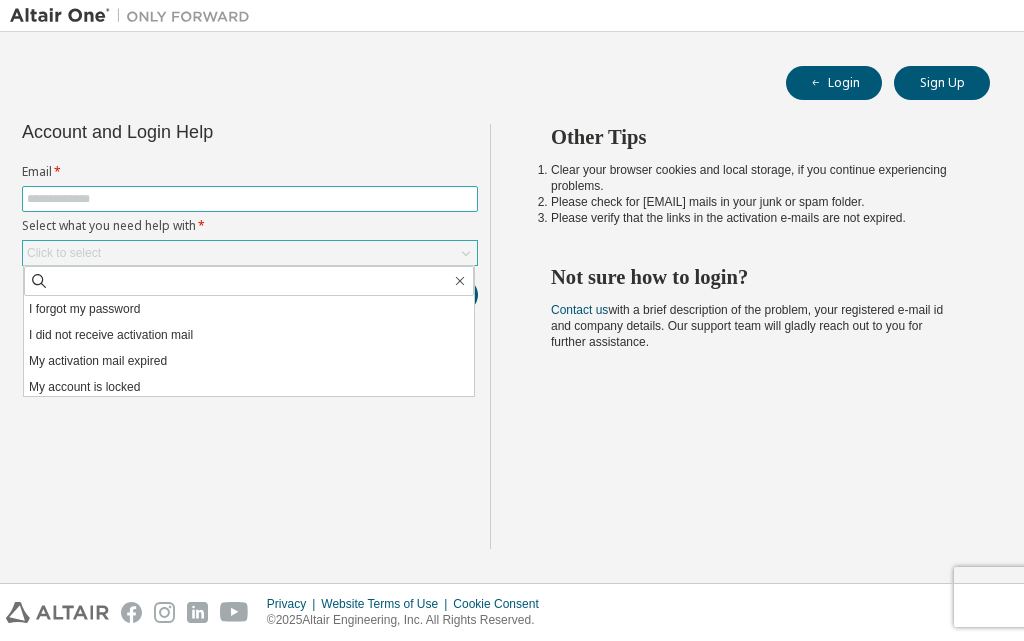 click at bounding box center (250, 199) 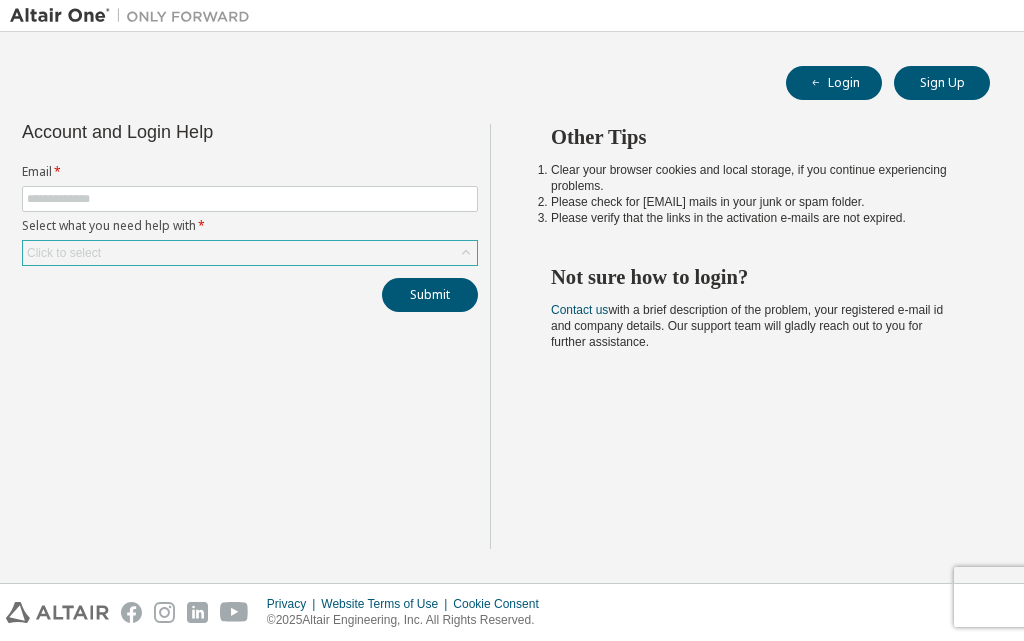 click on "Login Sign Up Account and Login Help Email * Select what you need help with * Click to select Submit Other Tips Clear your browser cookies and local storage, if you continue experiencing problems. Please check for noreply@okta.com mails in your junk or spam folder. Please verify that the links in the activation e-mails are not expired. Not sure how to login? Contact us  with a brief description of the problem, your registered e-mail id and company details. Our support team will gladly reach out to you for further assistance." at bounding box center (512, 307) 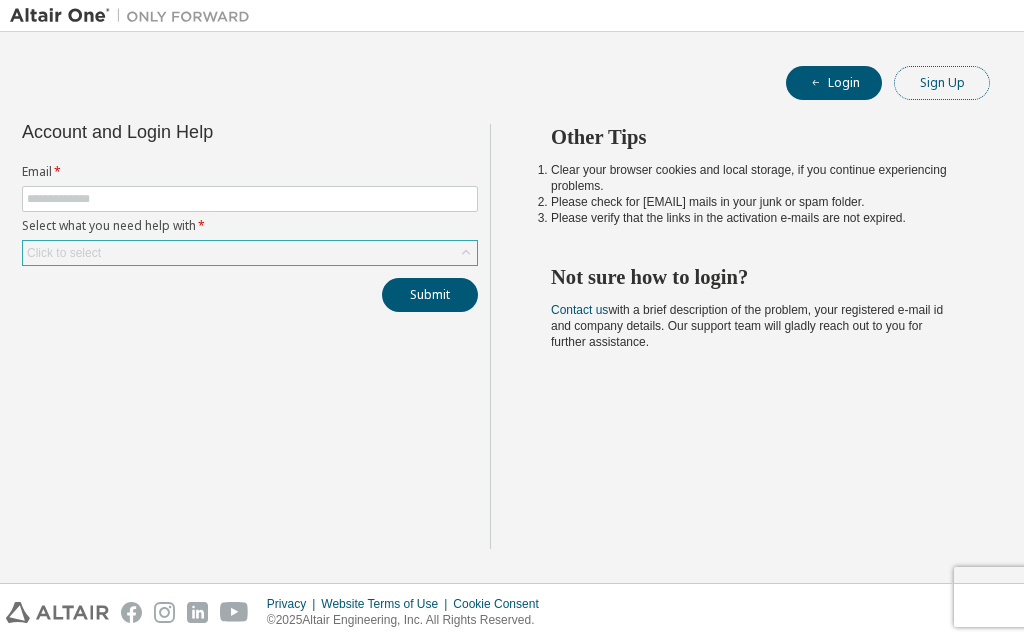 click on "Sign Up" at bounding box center [942, 83] 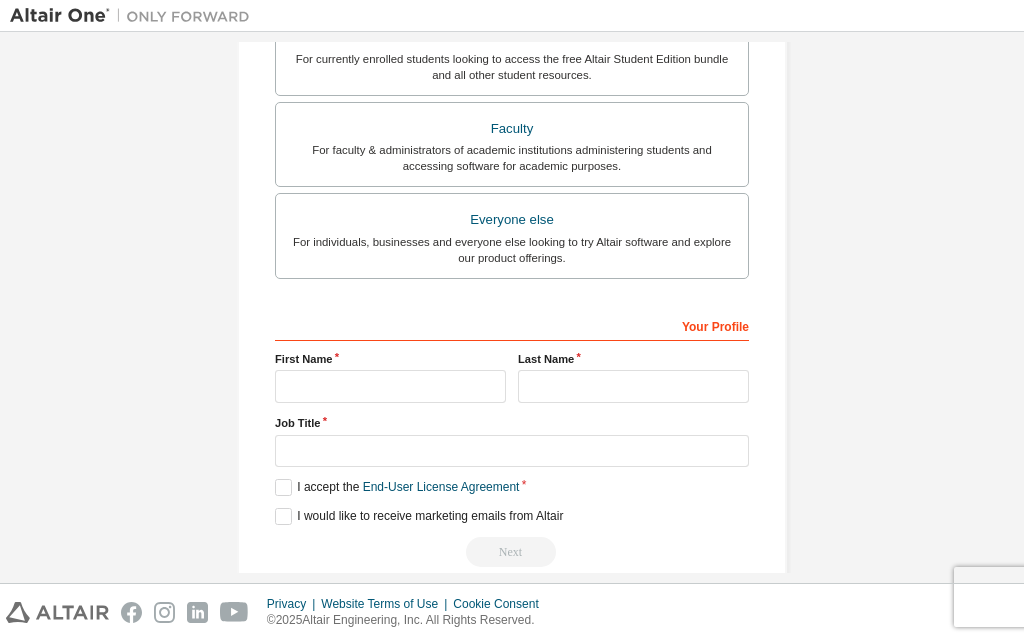 scroll, scrollTop: 528, scrollLeft: 0, axis: vertical 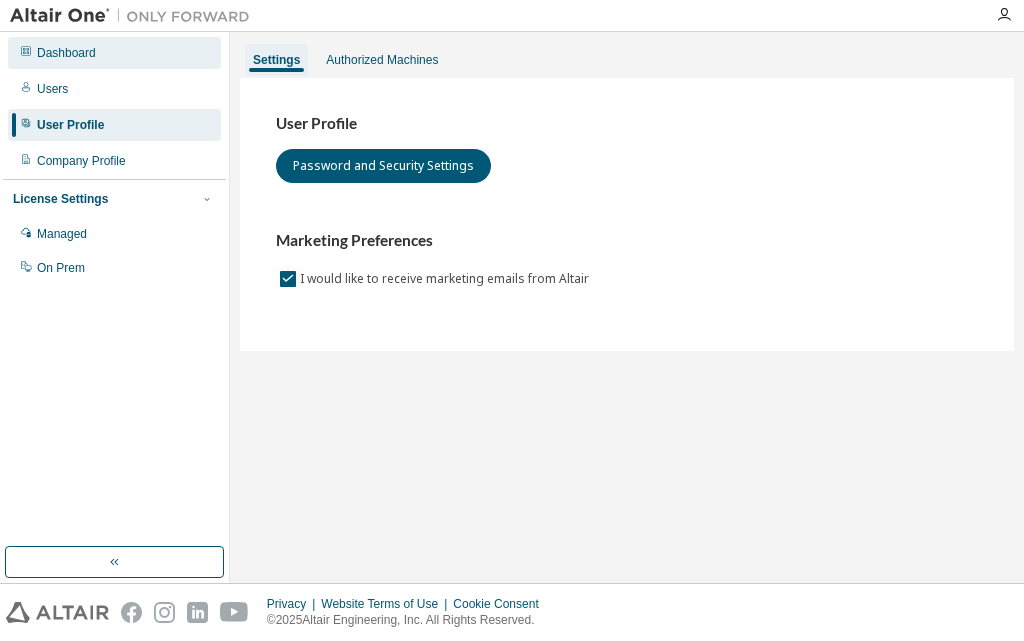 click on "Dashboard" at bounding box center (114, 53) 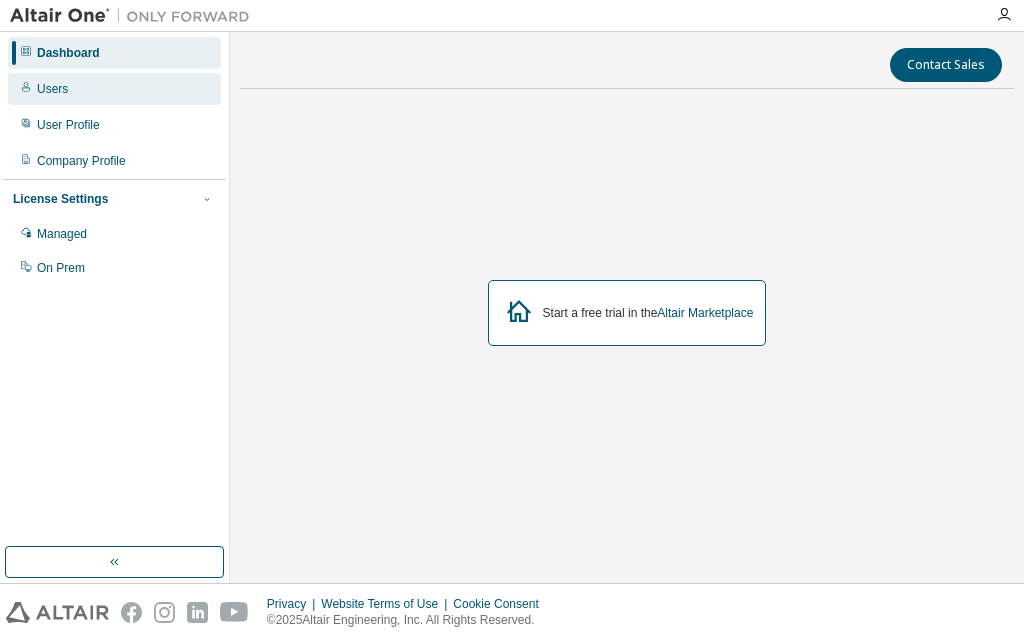 click on "Users" at bounding box center (52, 89) 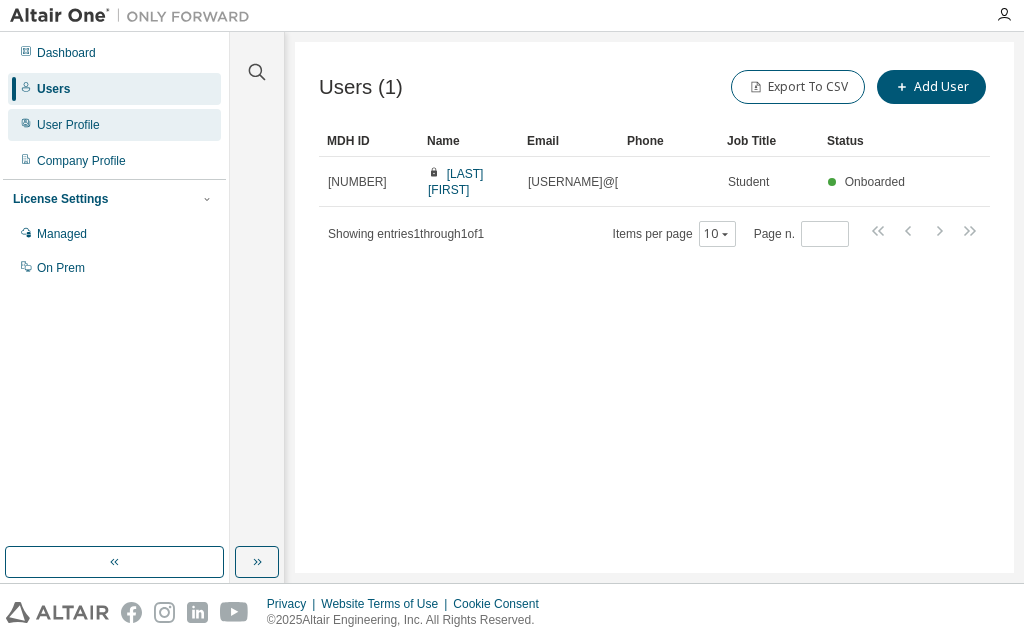 click on "User Profile" at bounding box center (68, 125) 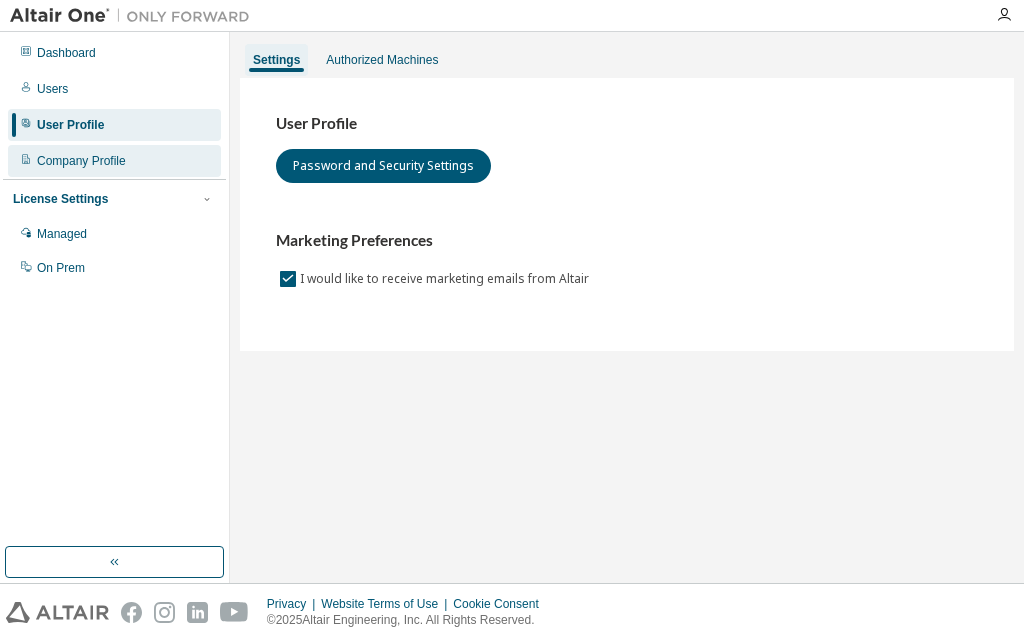 click on "Company Profile" at bounding box center [114, 161] 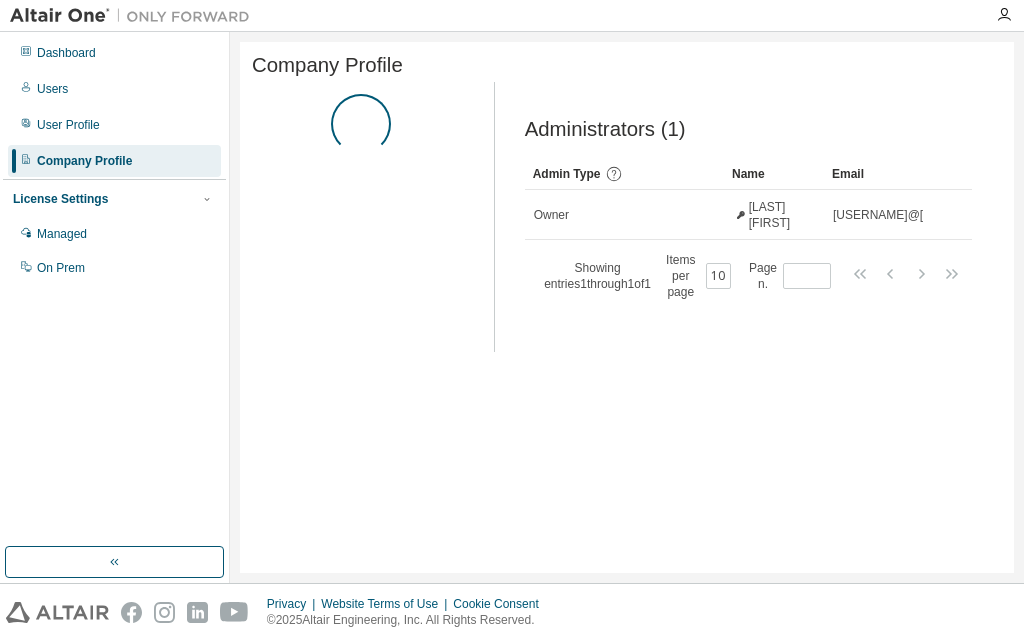 click on "License Settings Managed On Prem" at bounding box center (114, 232) 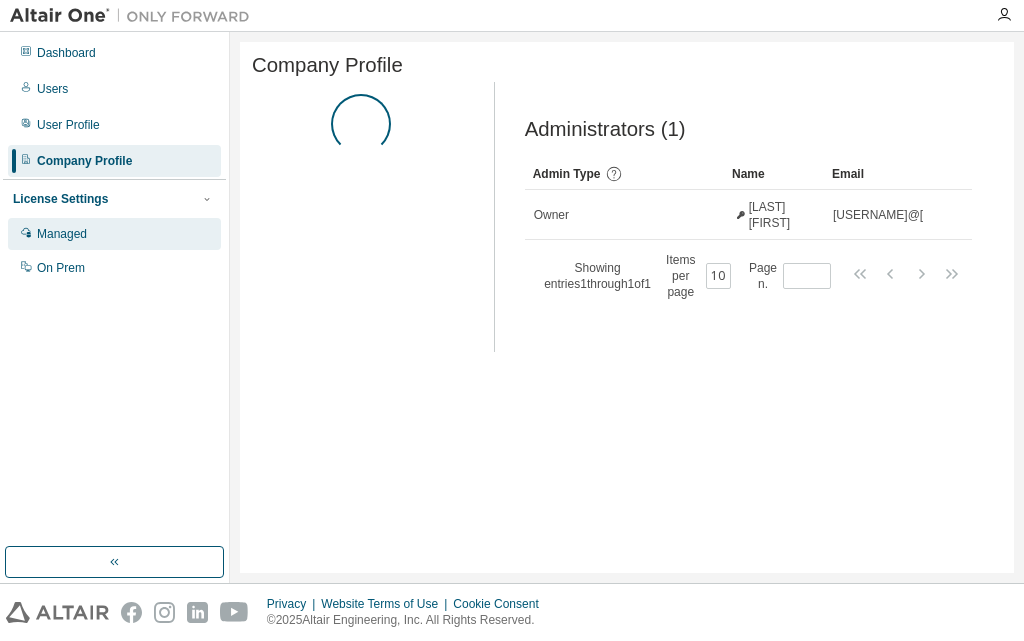 click on "Managed" at bounding box center (114, 234) 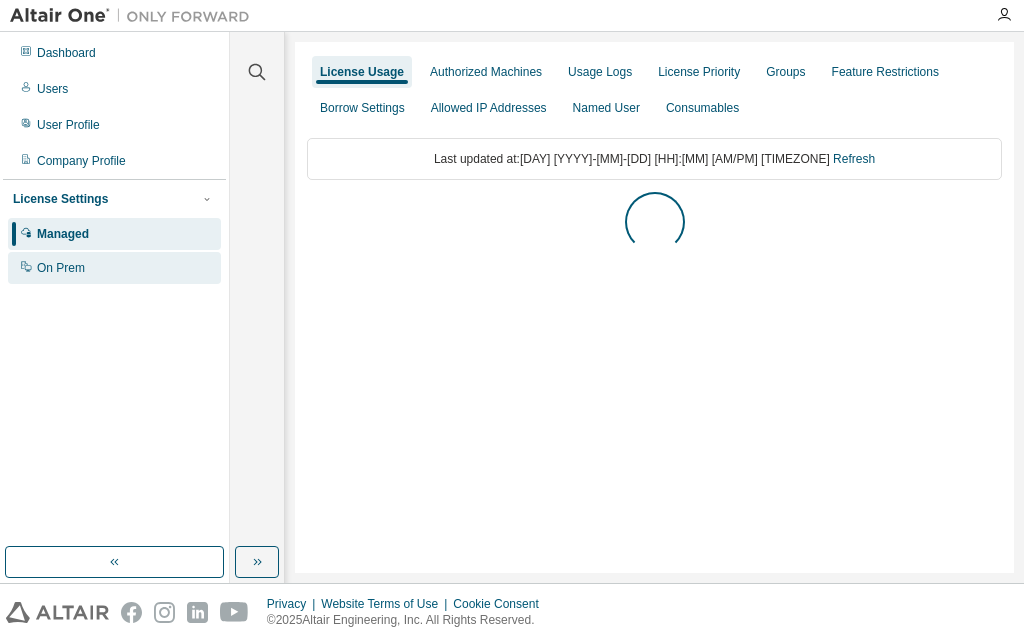 click on "On Prem" at bounding box center (114, 268) 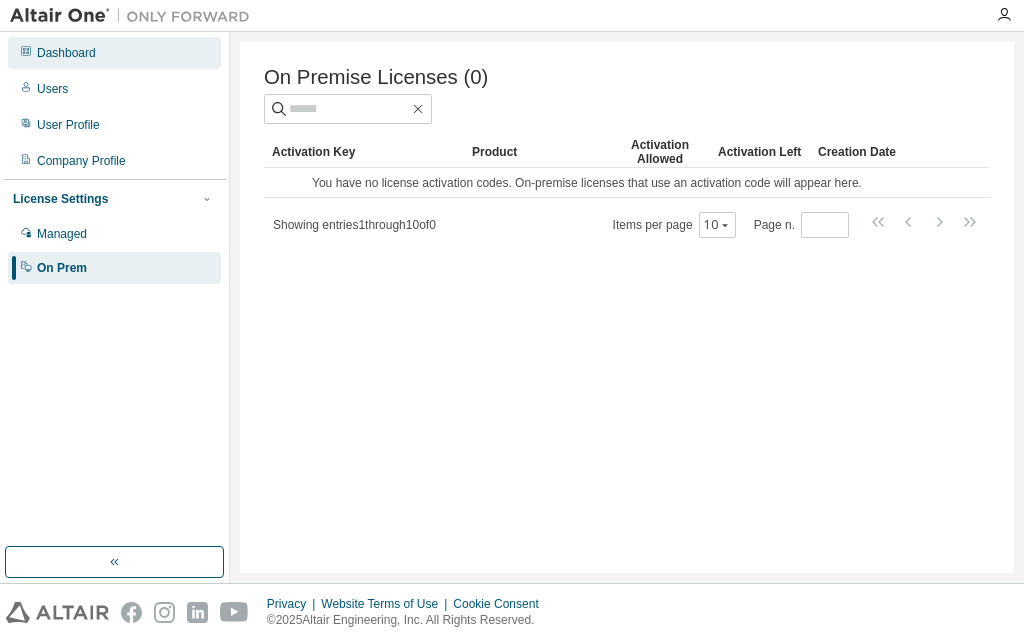 click on "Dashboard" at bounding box center (114, 53) 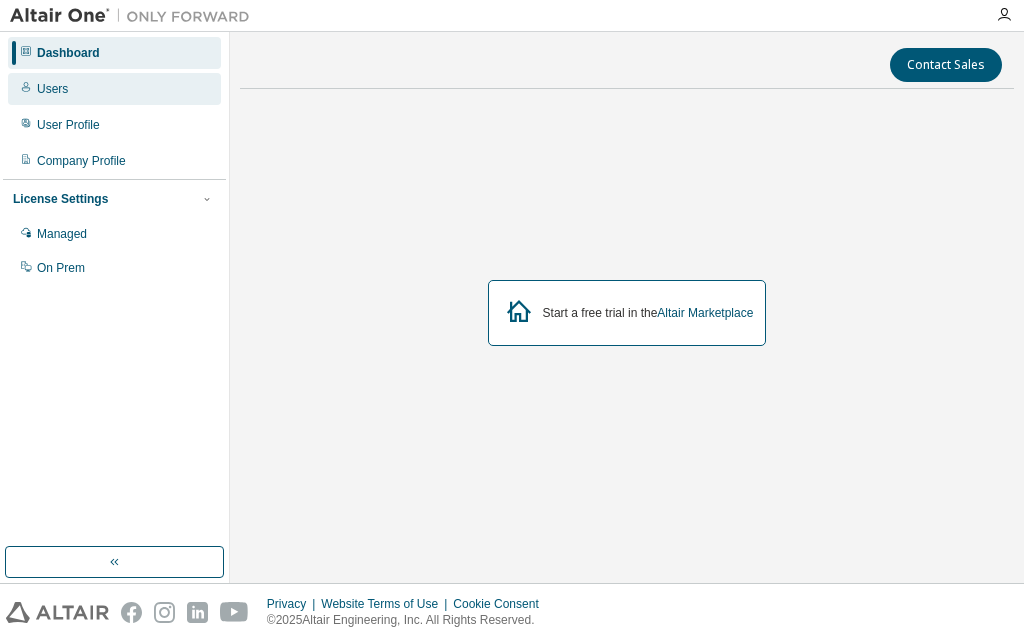 click on "Users" at bounding box center (114, 89) 